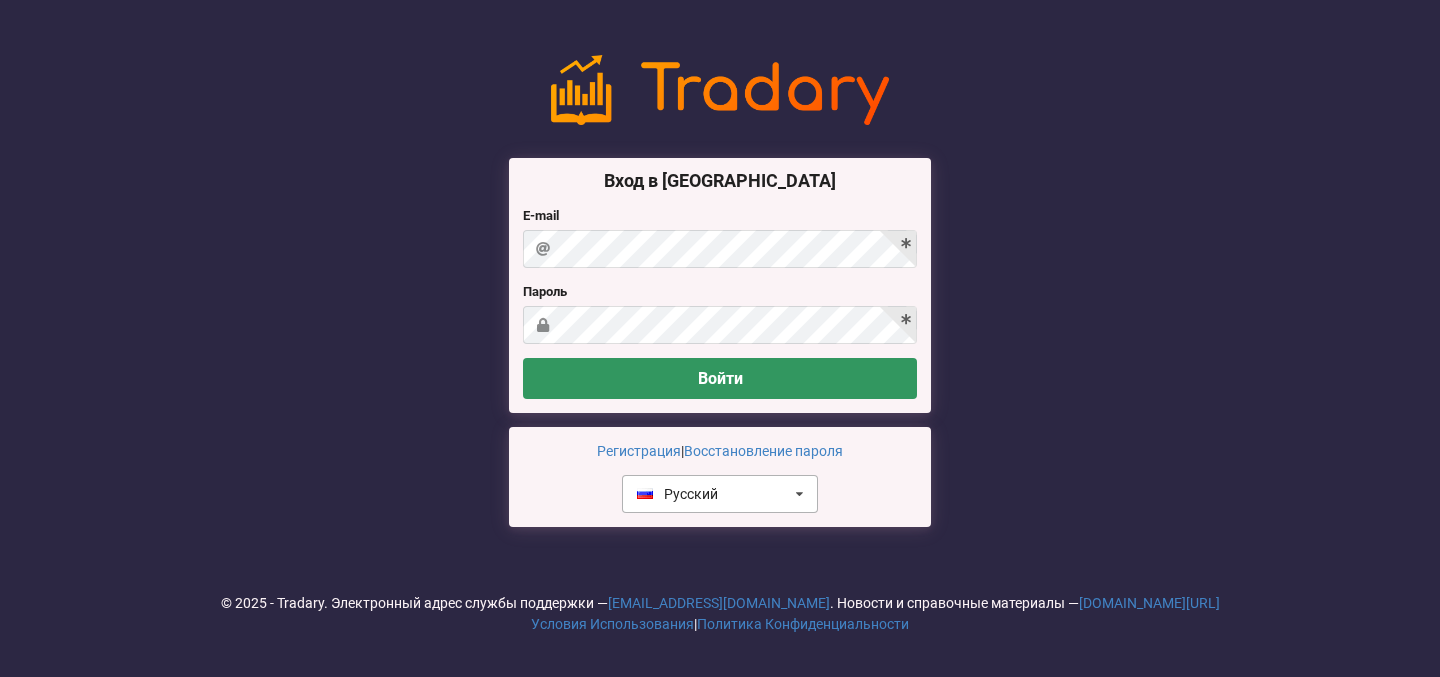 scroll, scrollTop: 0, scrollLeft: 0, axis: both 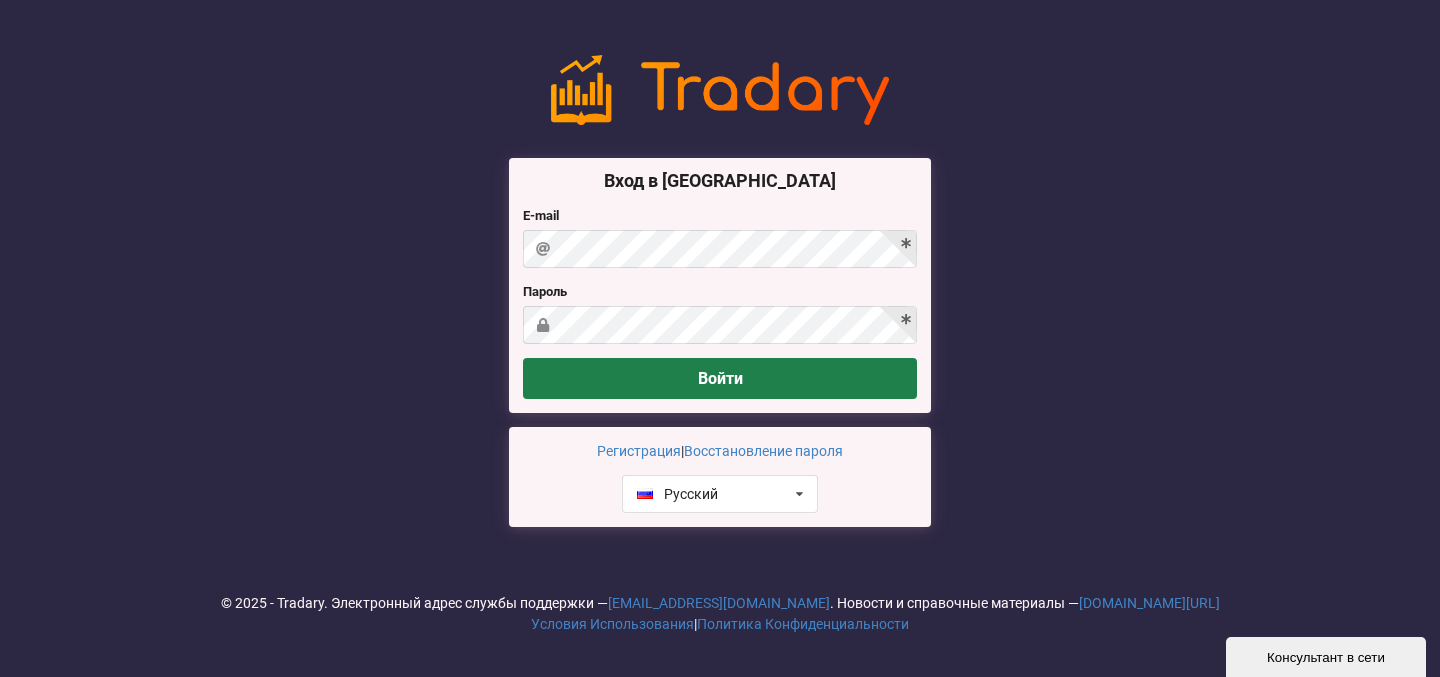 click on "Войти" at bounding box center (720, 378) 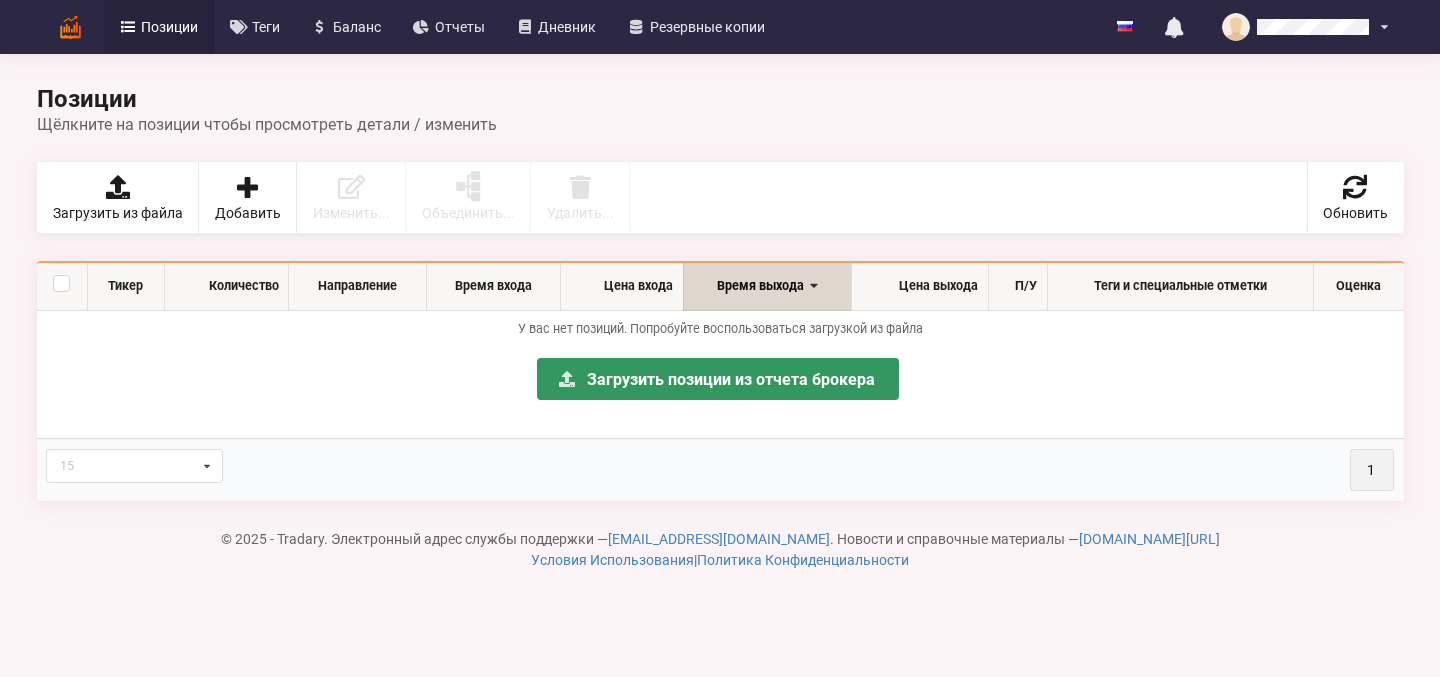 scroll, scrollTop: 0, scrollLeft: 0, axis: both 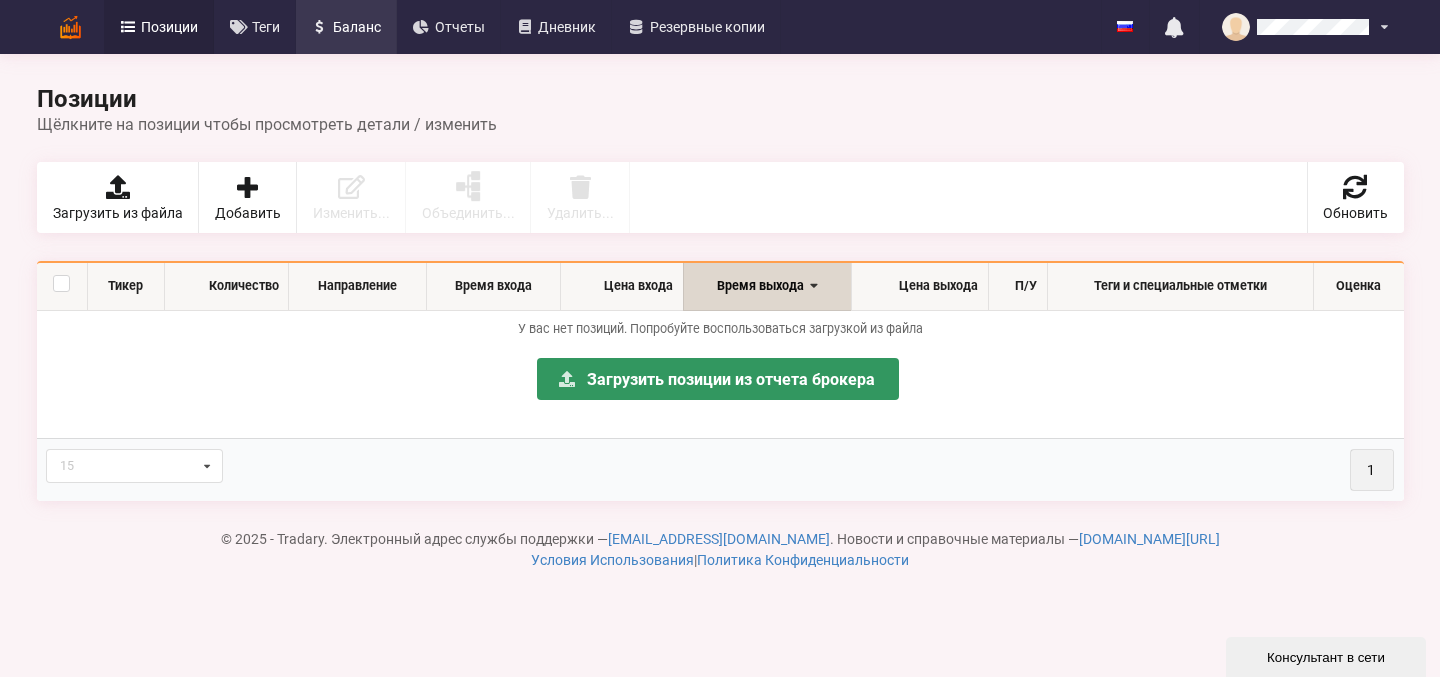 click at bounding box center (320, 27) 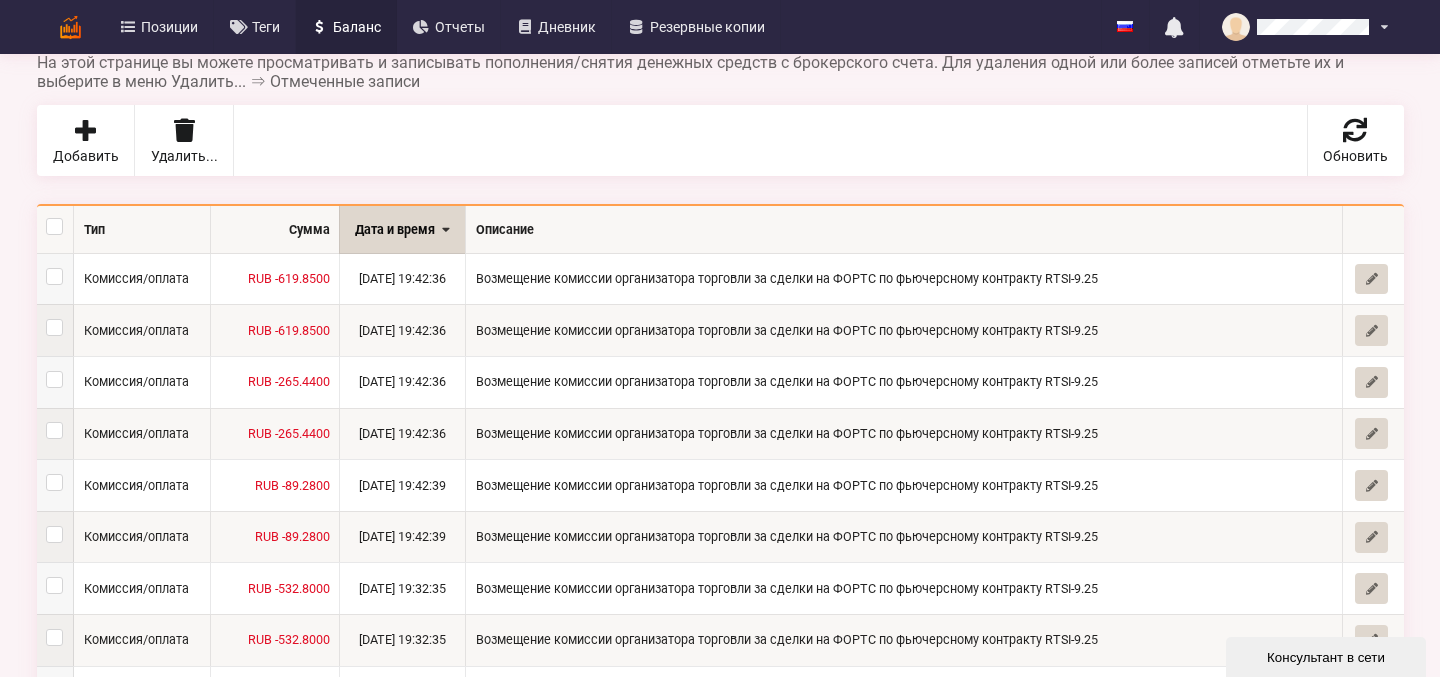 scroll, scrollTop: 57, scrollLeft: 0, axis: vertical 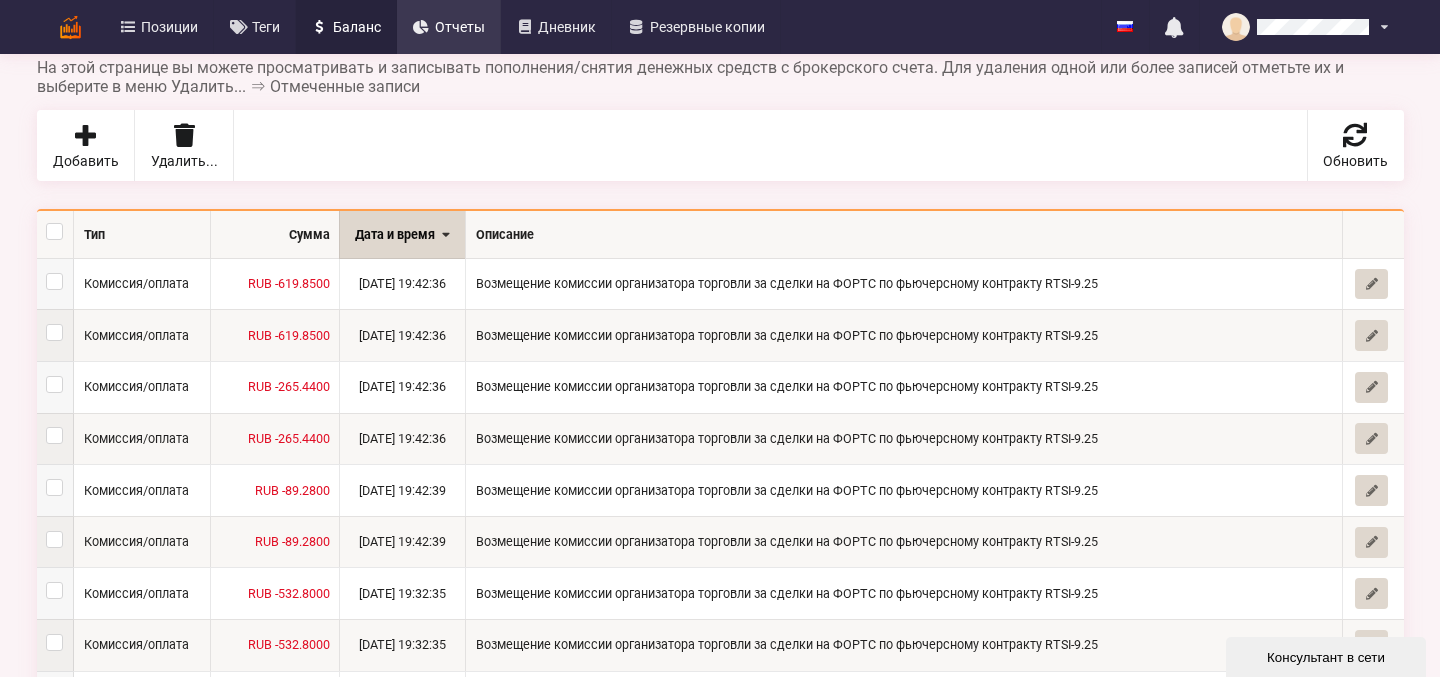 click on "Отчеты" at bounding box center [460, 27] 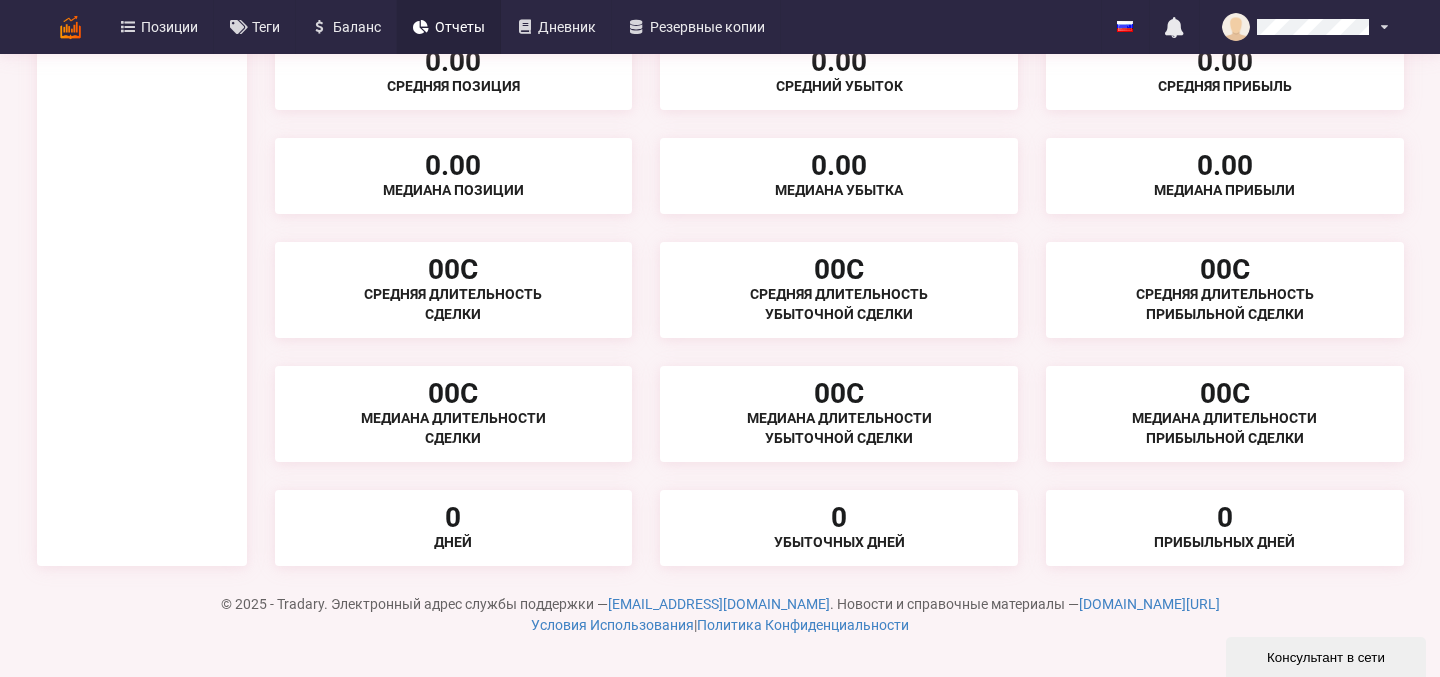 scroll, scrollTop: 1110, scrollLeft: 0, axis: vertical 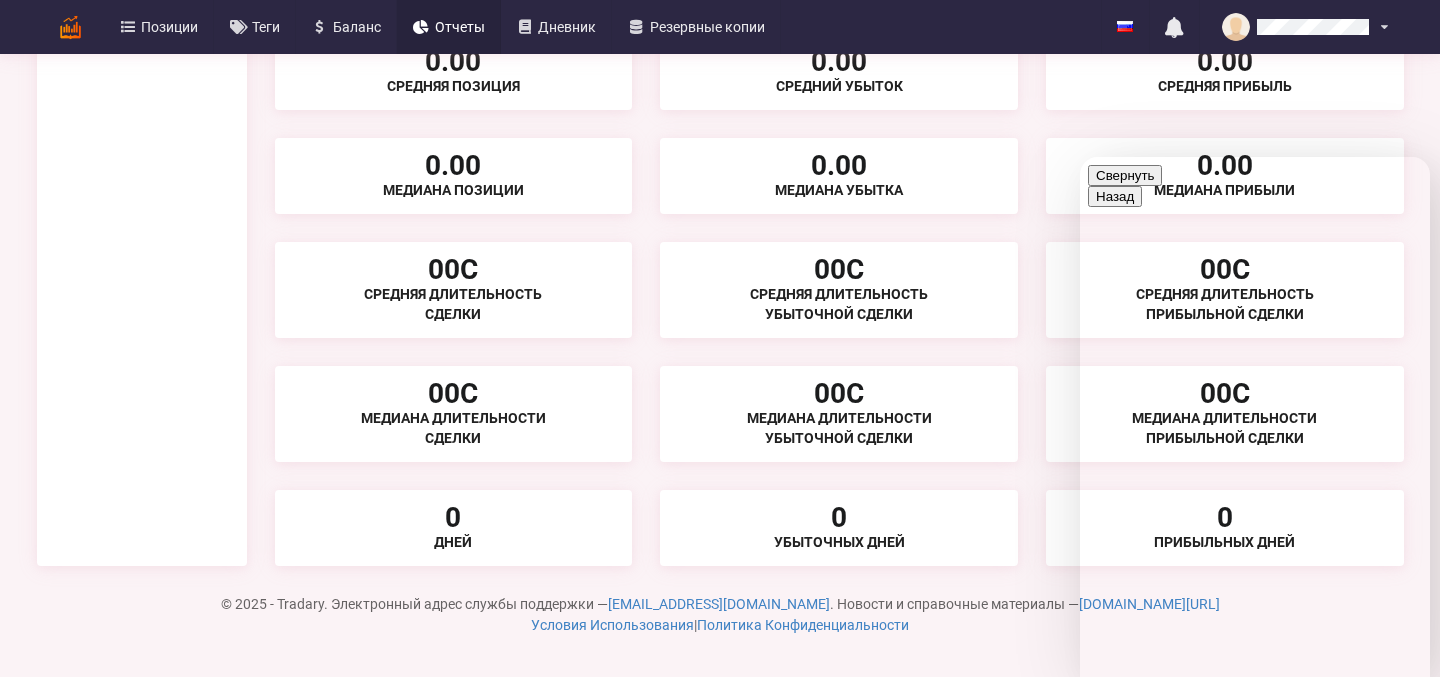 click at bounding box center (1088, 863) 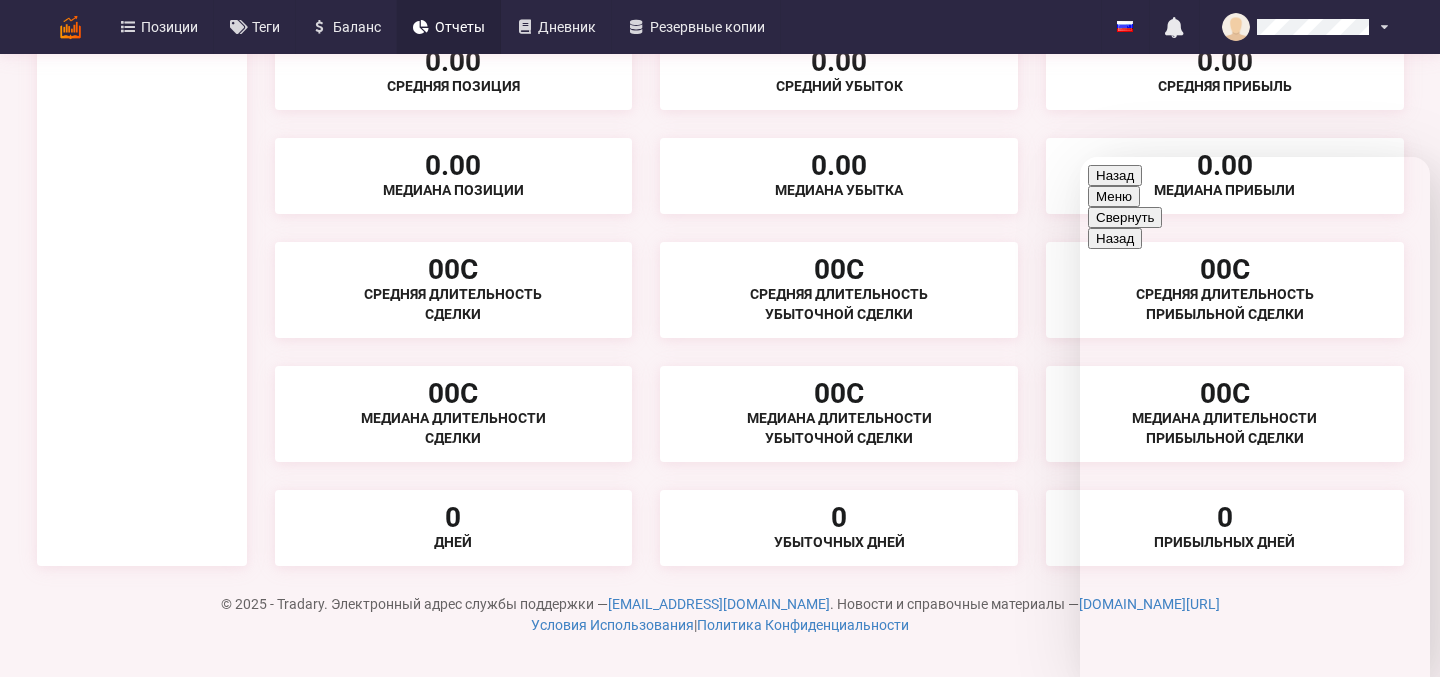 click at bounding box center [1080, 157] 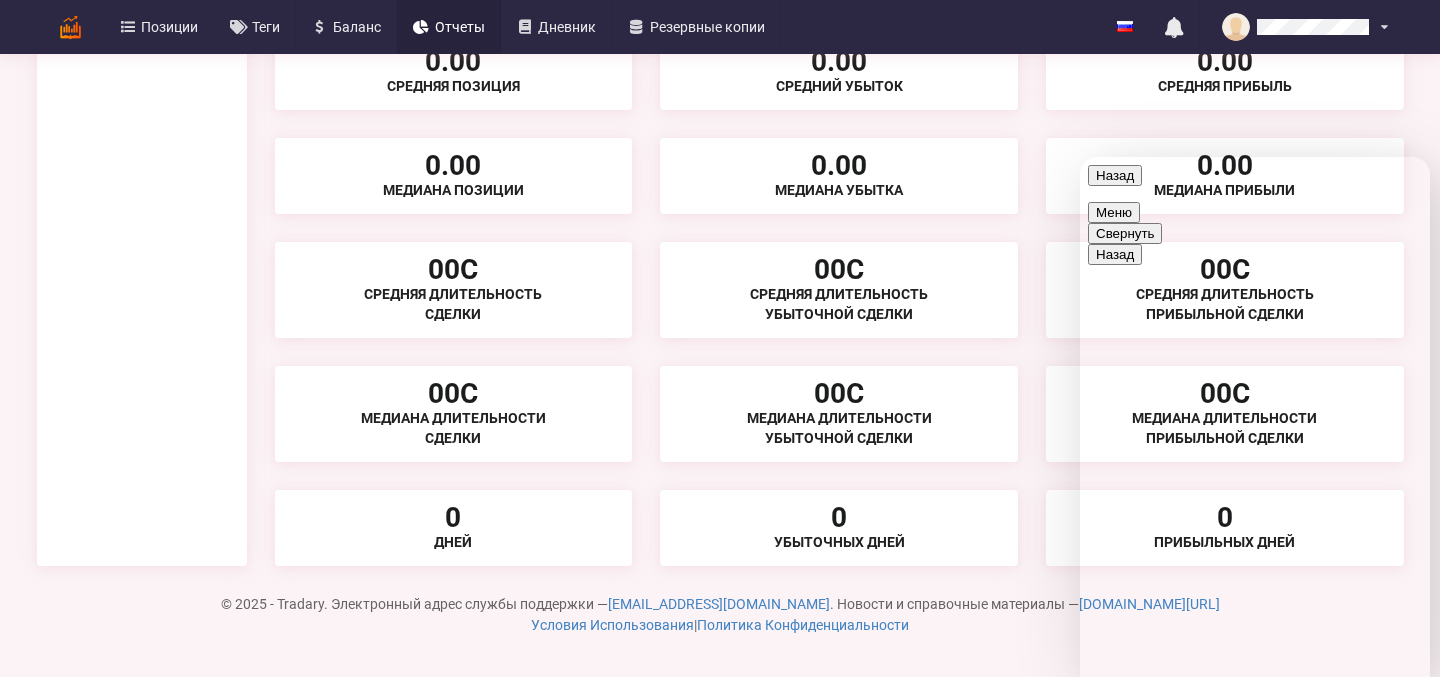 click on "Свернуть" at bounding box center [1125, 233] 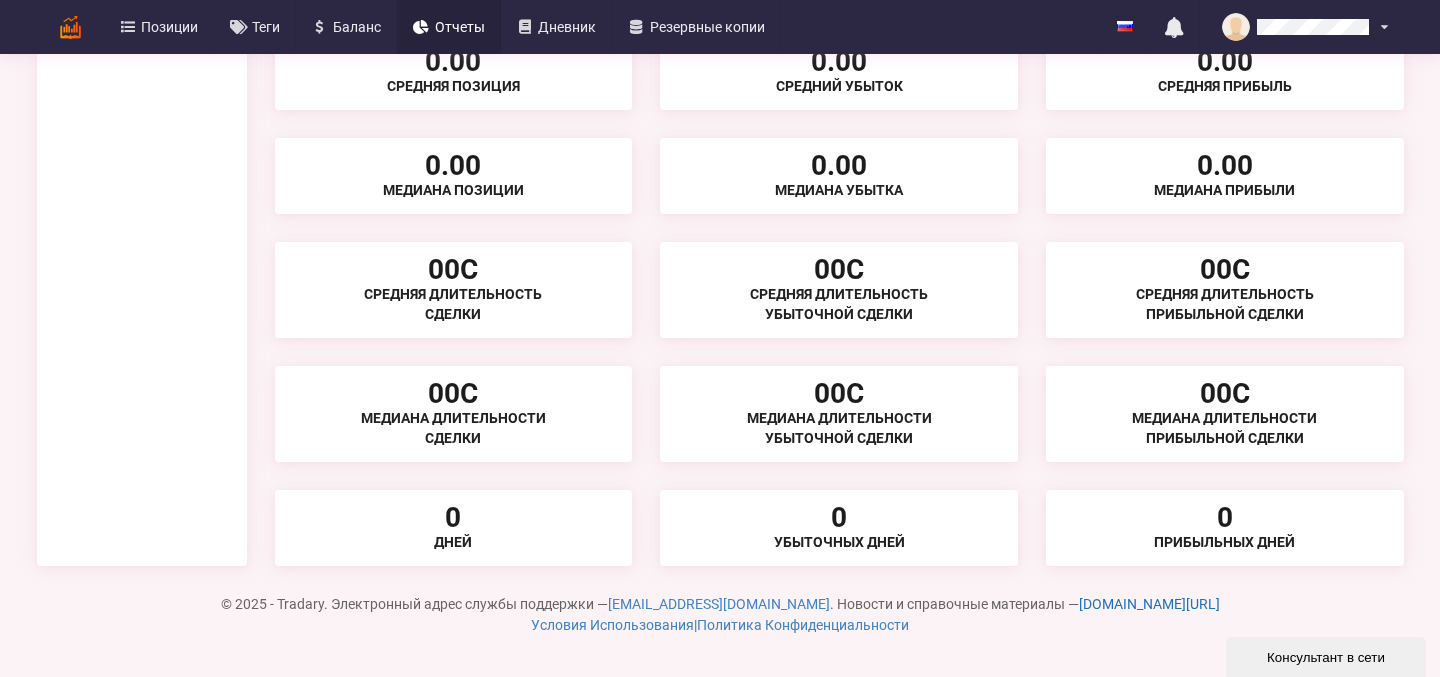 click on "[DOMAIN_NAME][URL]" at bounding box center (1149, 604) 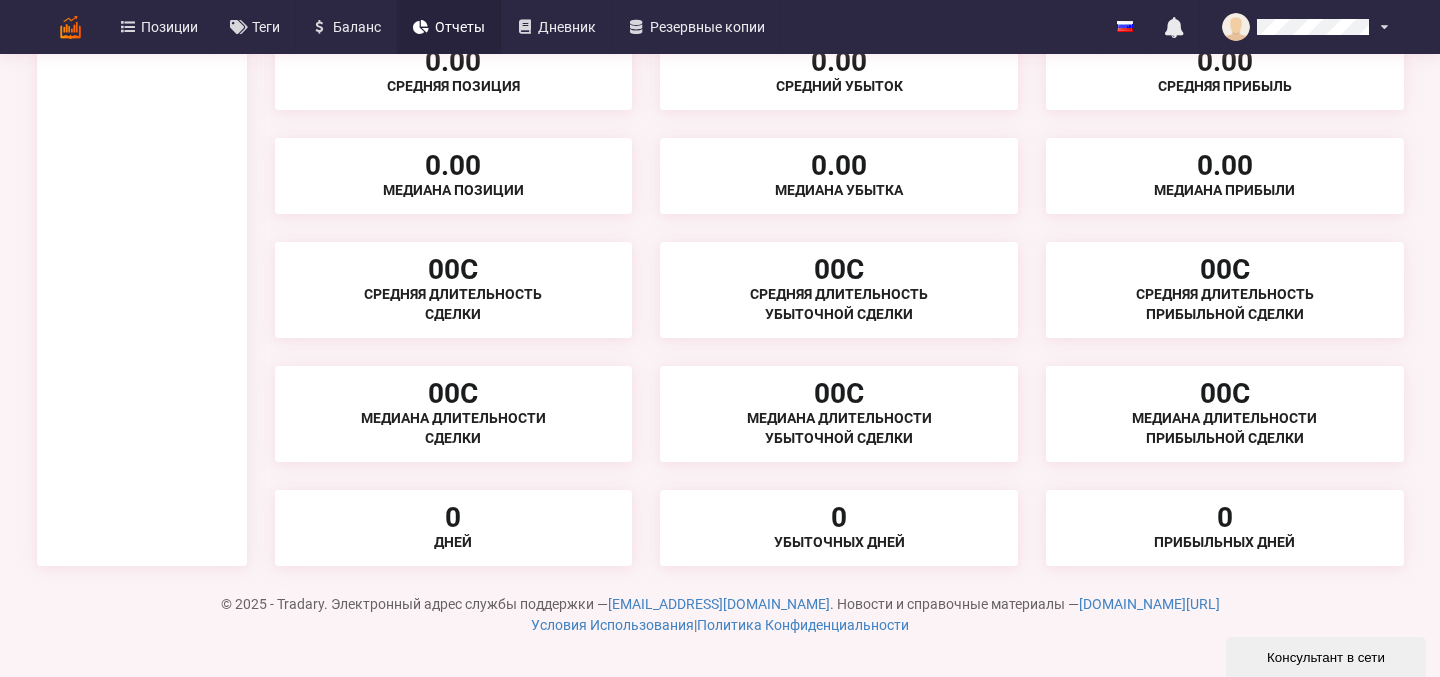 click on "Консультант в сети" at bounding box center [1326, 657] 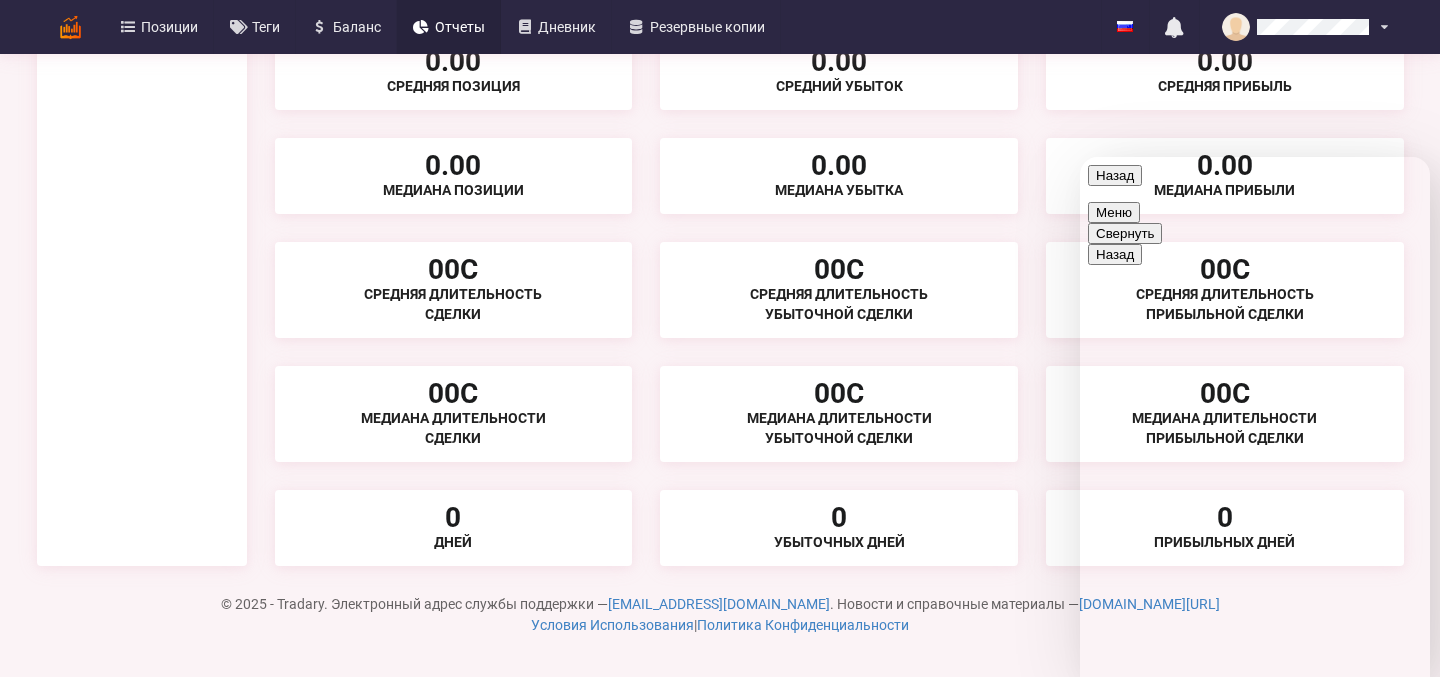 scroll, scrollTop: 272, scrollLeft: 0, axis: vertical 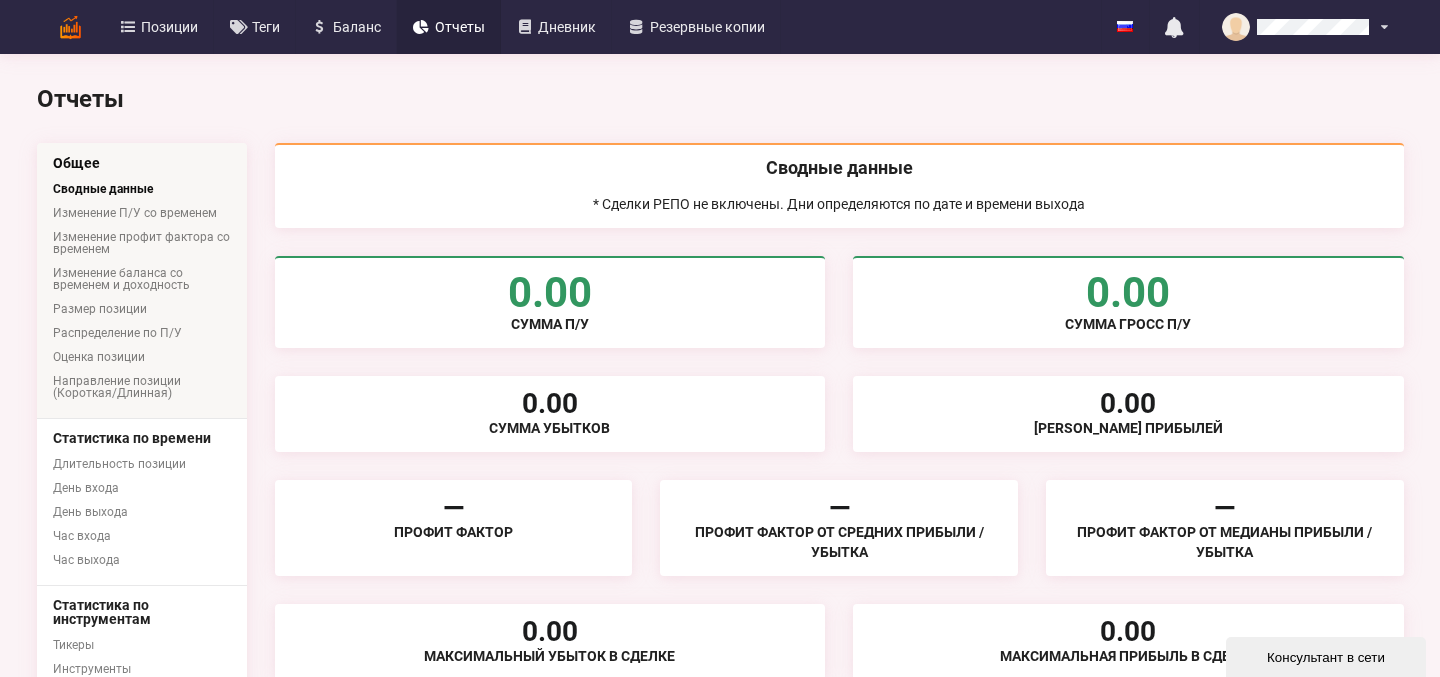 drag, startPoint x: 453, startPoint y: 23, endPoint x: 489, endPoint y: 36, distance: 38.27532 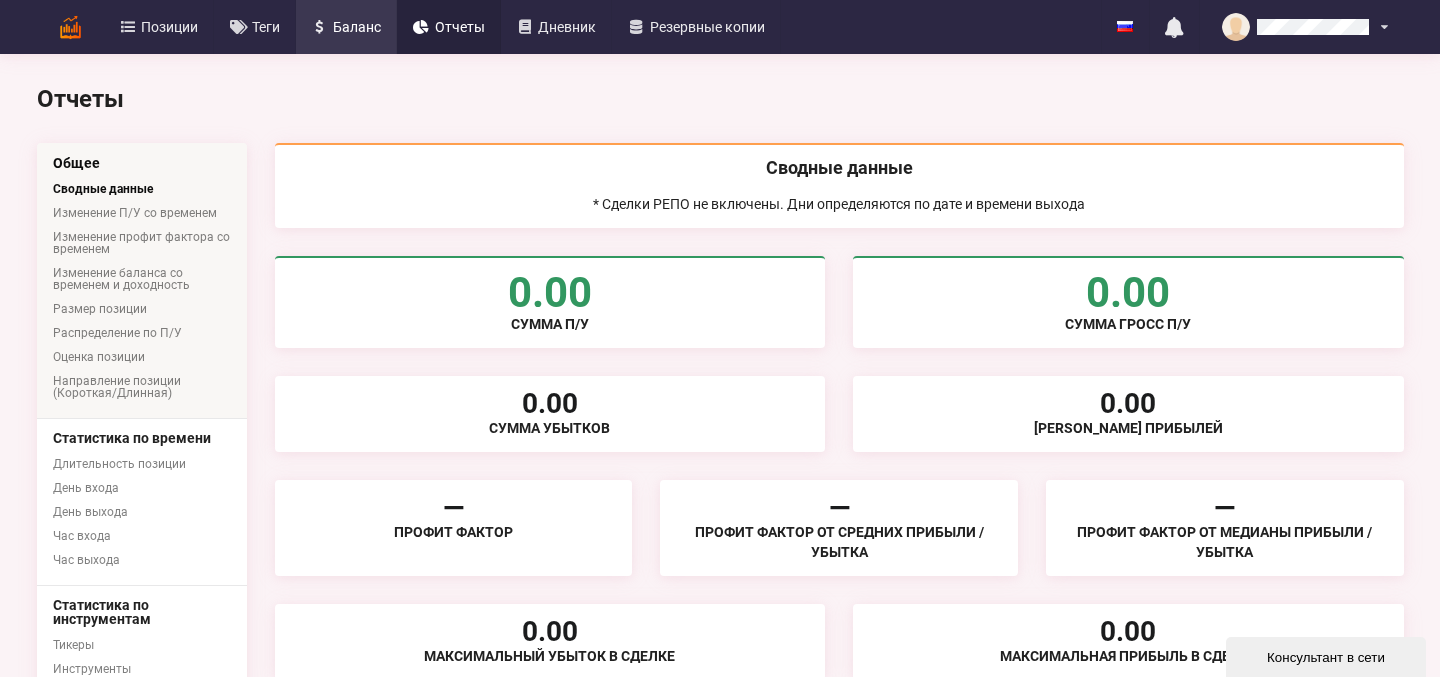 click on "Баланс" at bounding box center (357, 27) 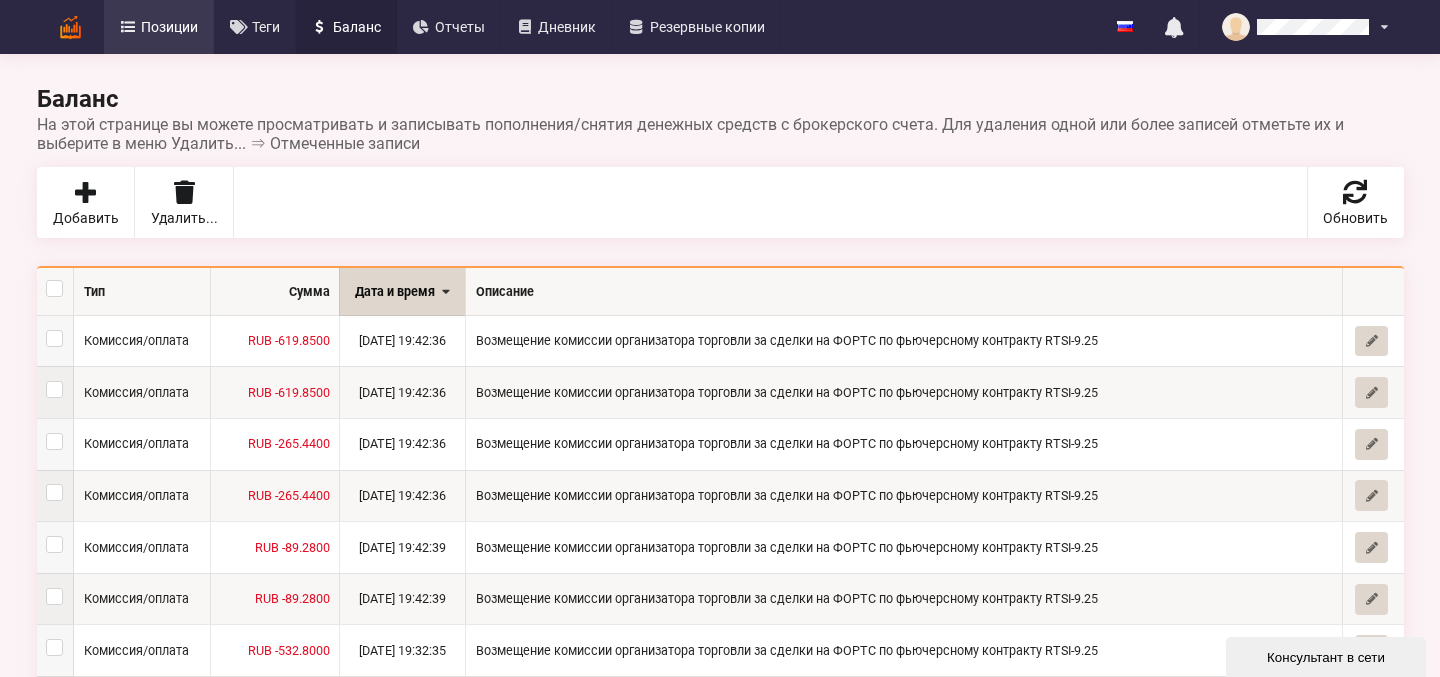 click on "Позиции" at bounding box center [169, 27] 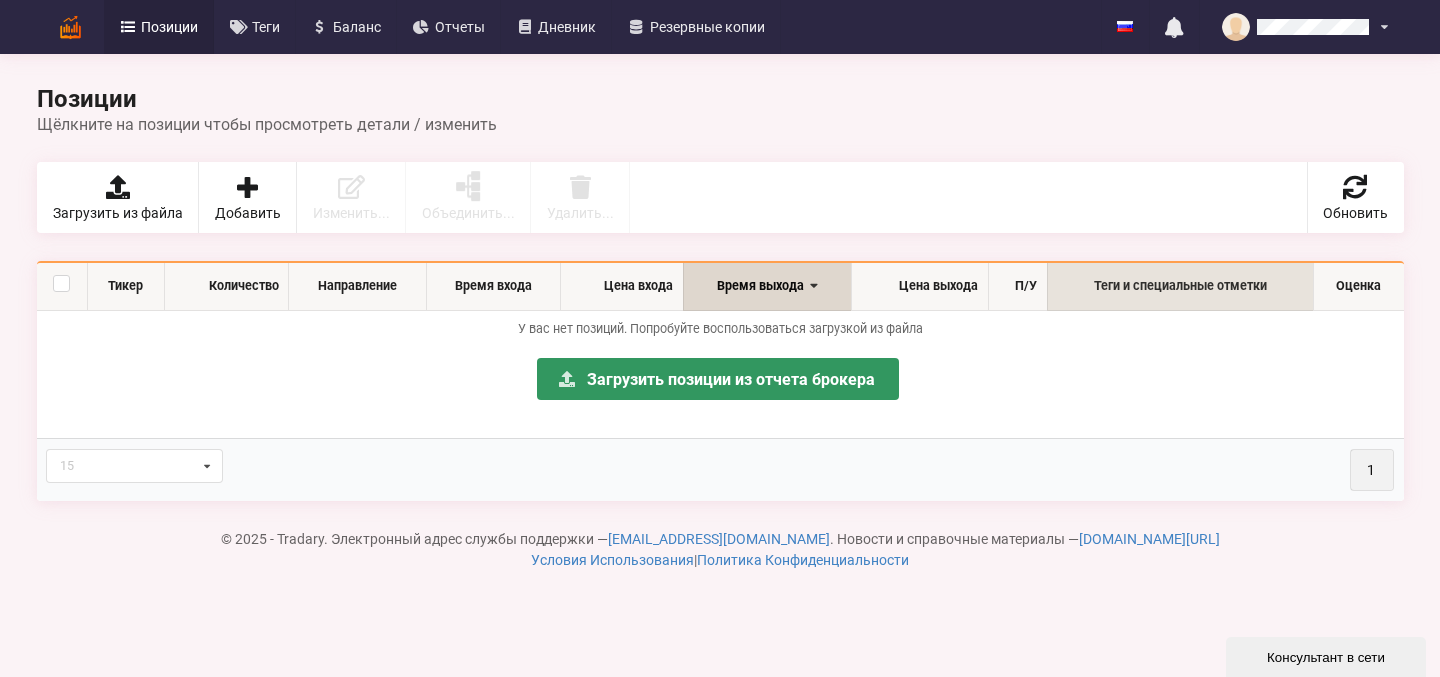 click on "Теги и специальные отметки" at bounding box center (1180, 286) 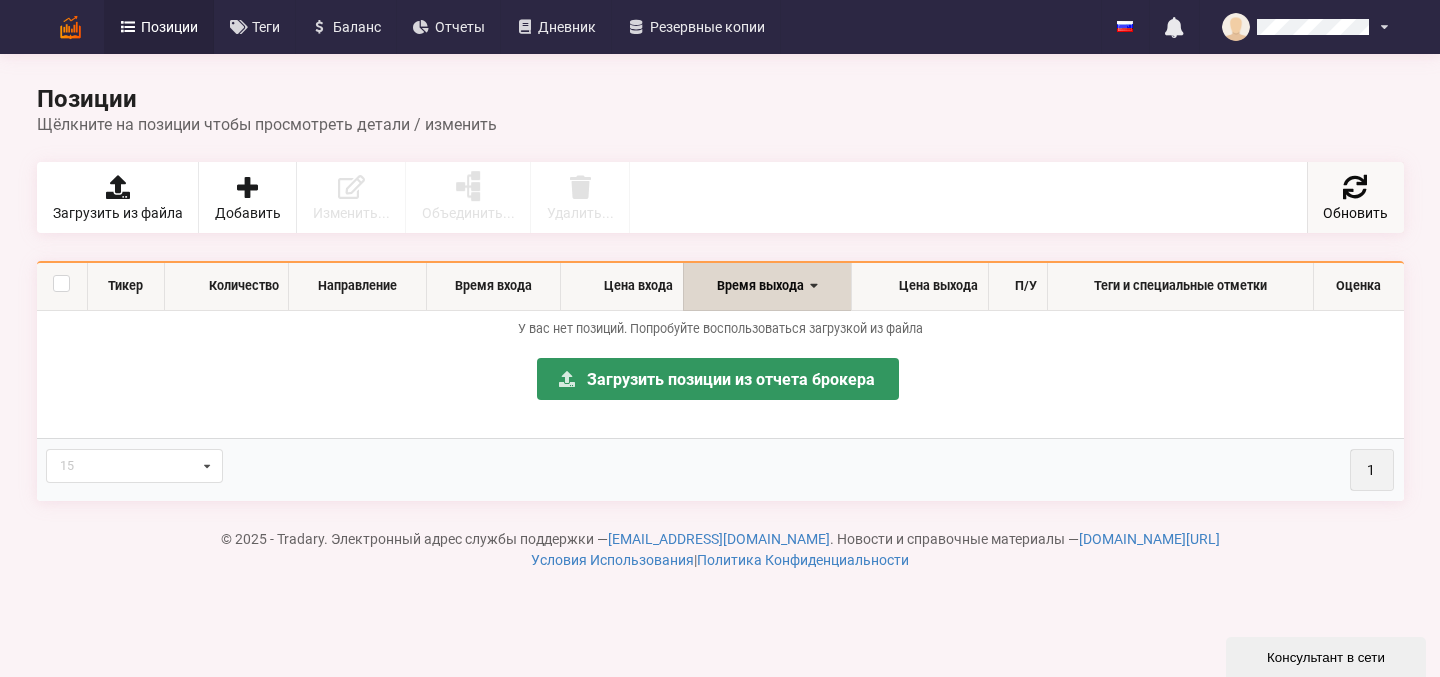 click at bounding box center (1355, 187) 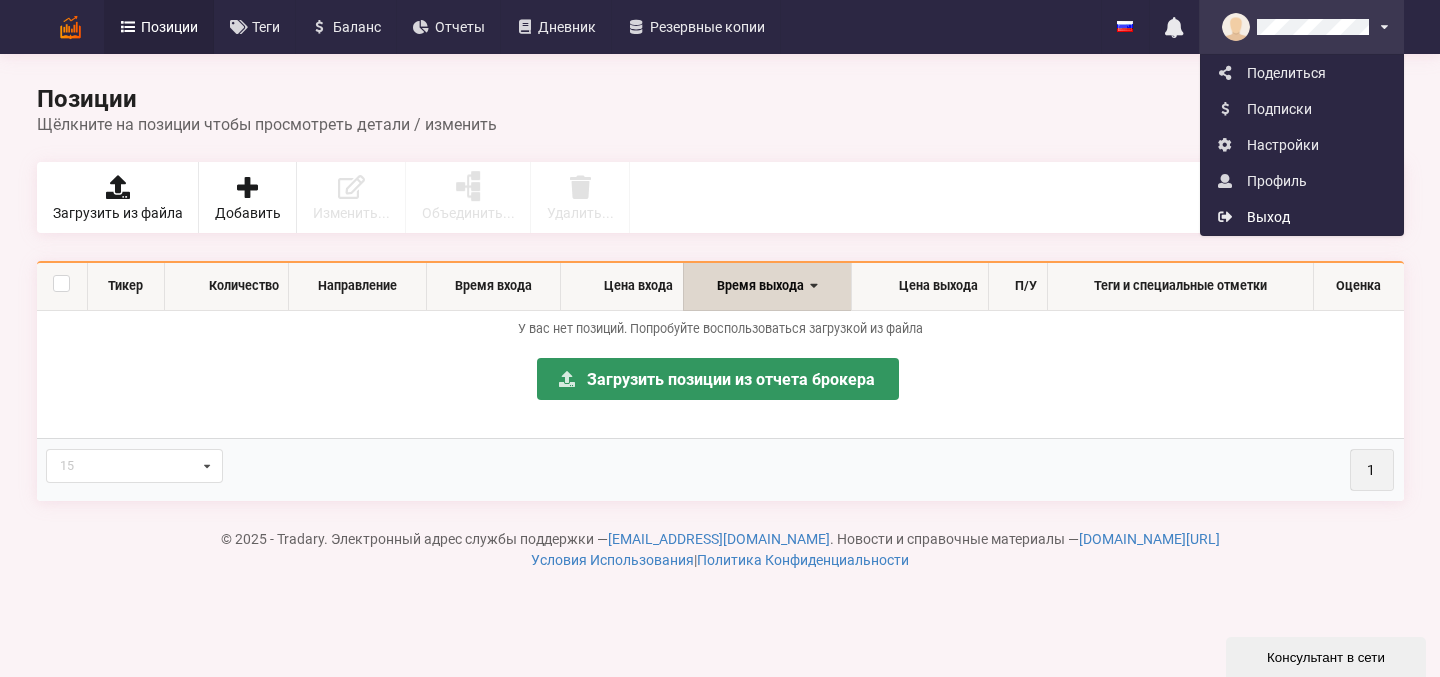 click on "Выход" at bounding box center (1302, 217) 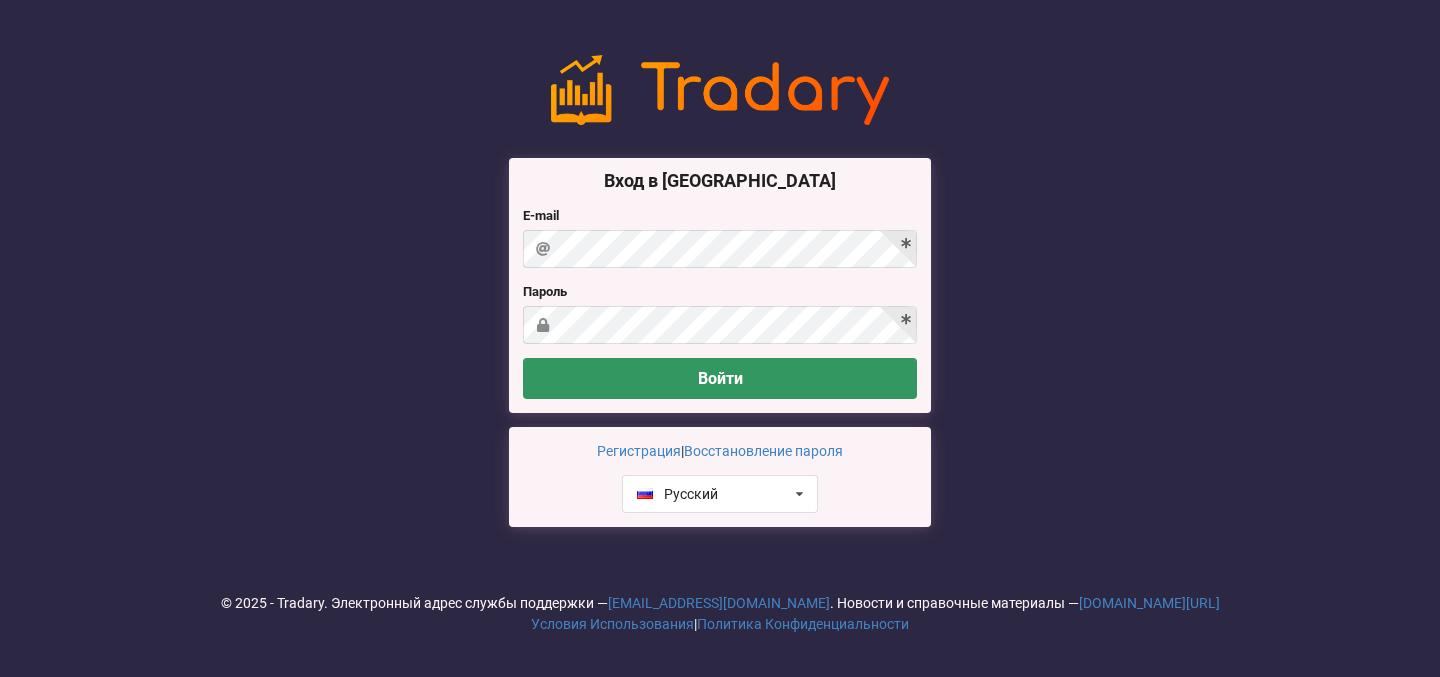 scroll, scrollTop: 0, scrollLeft: 0, axis: both 